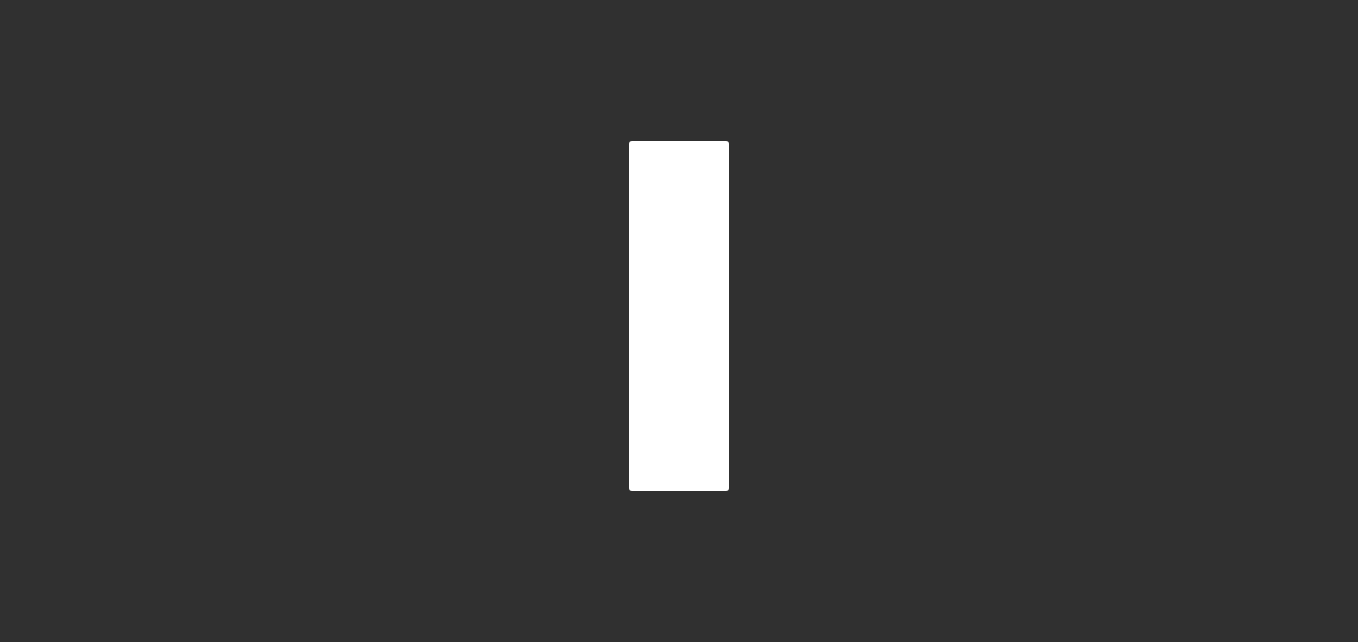 scroll, scrollTop: 0, scrollLeft: 0, axis: both 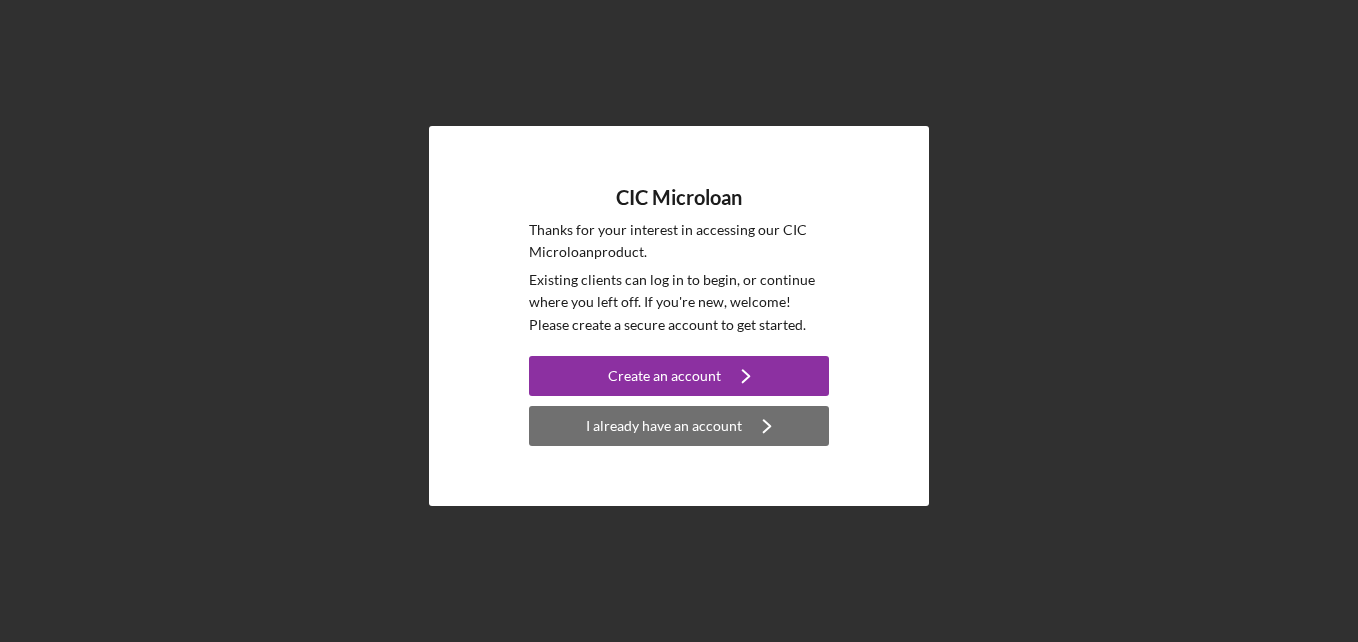 click on "I already have an account" at bounding box center (664, 426) 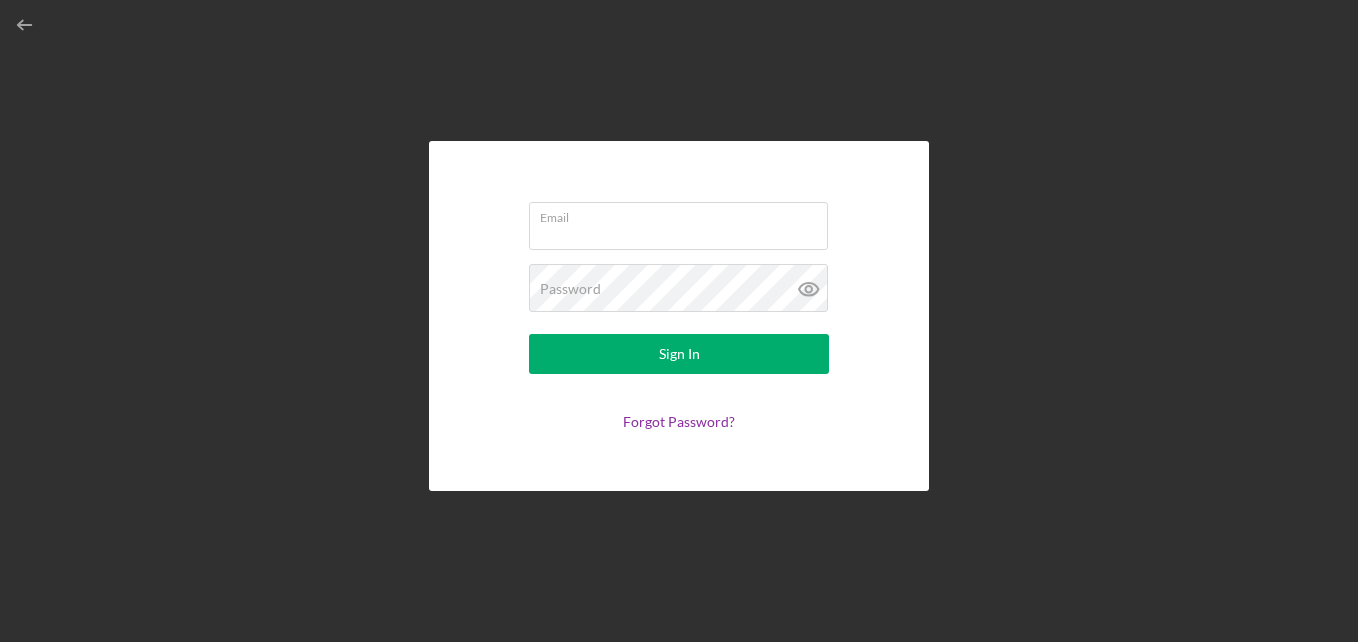 type on "[EMAIL]" 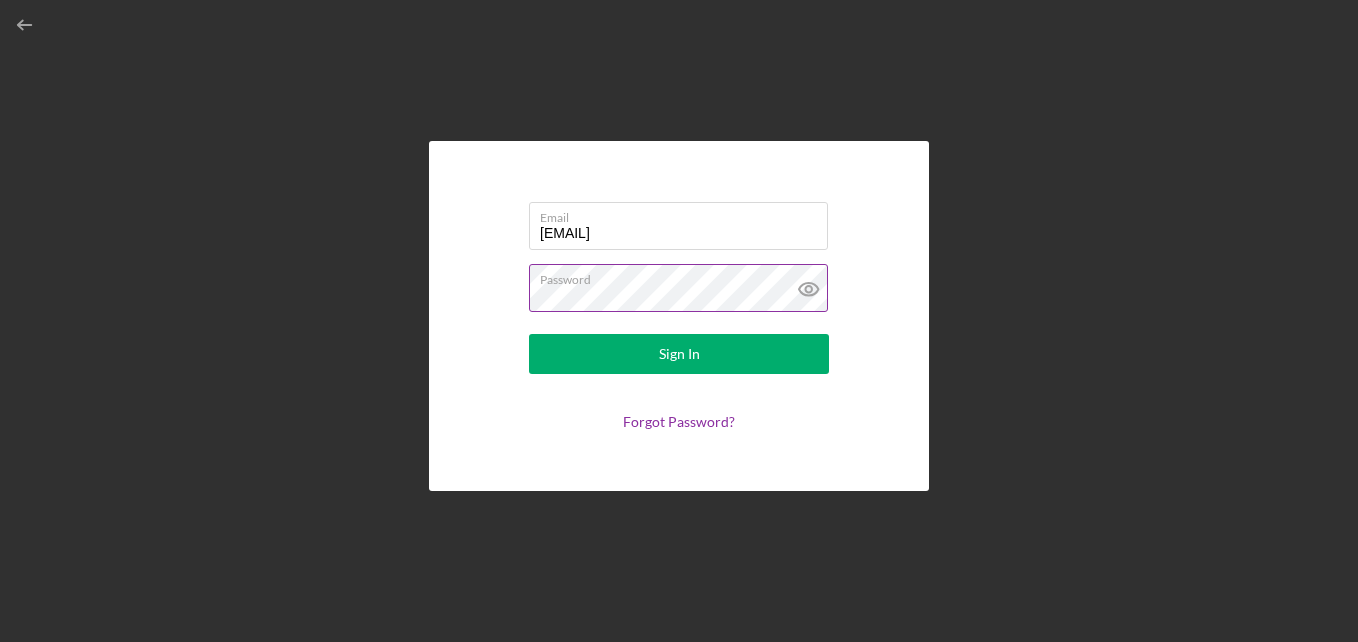 click 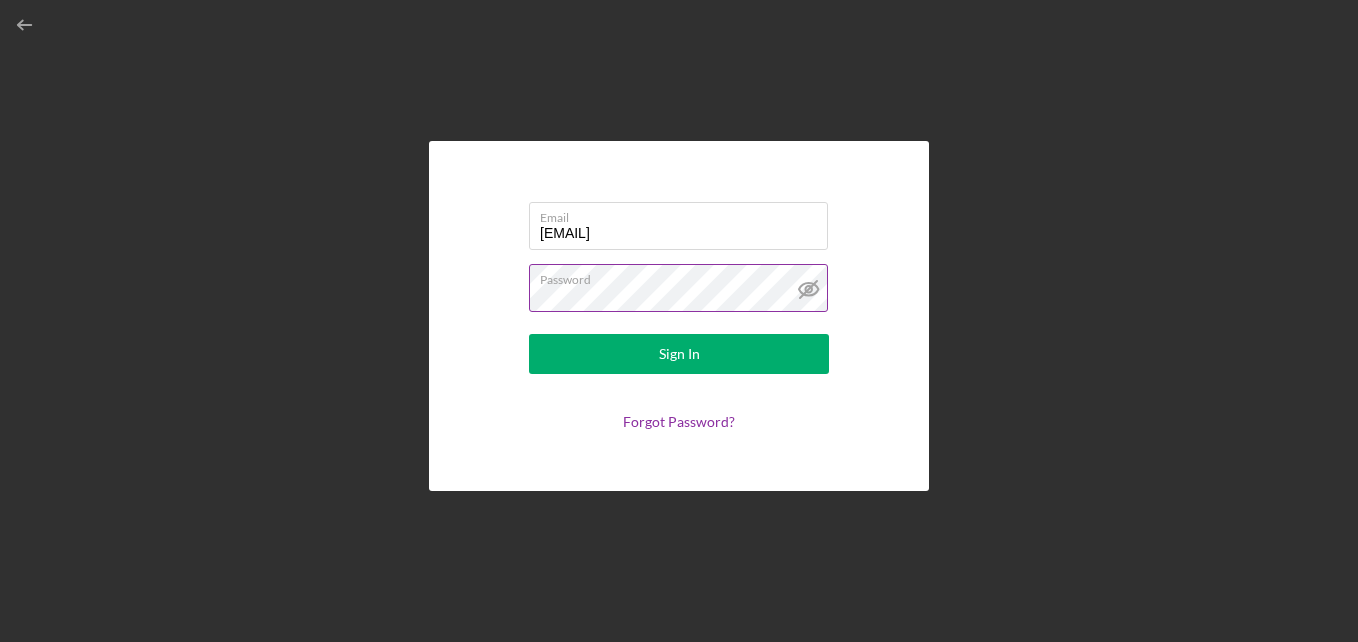 click on "Password" at bounding box center (684, 276) 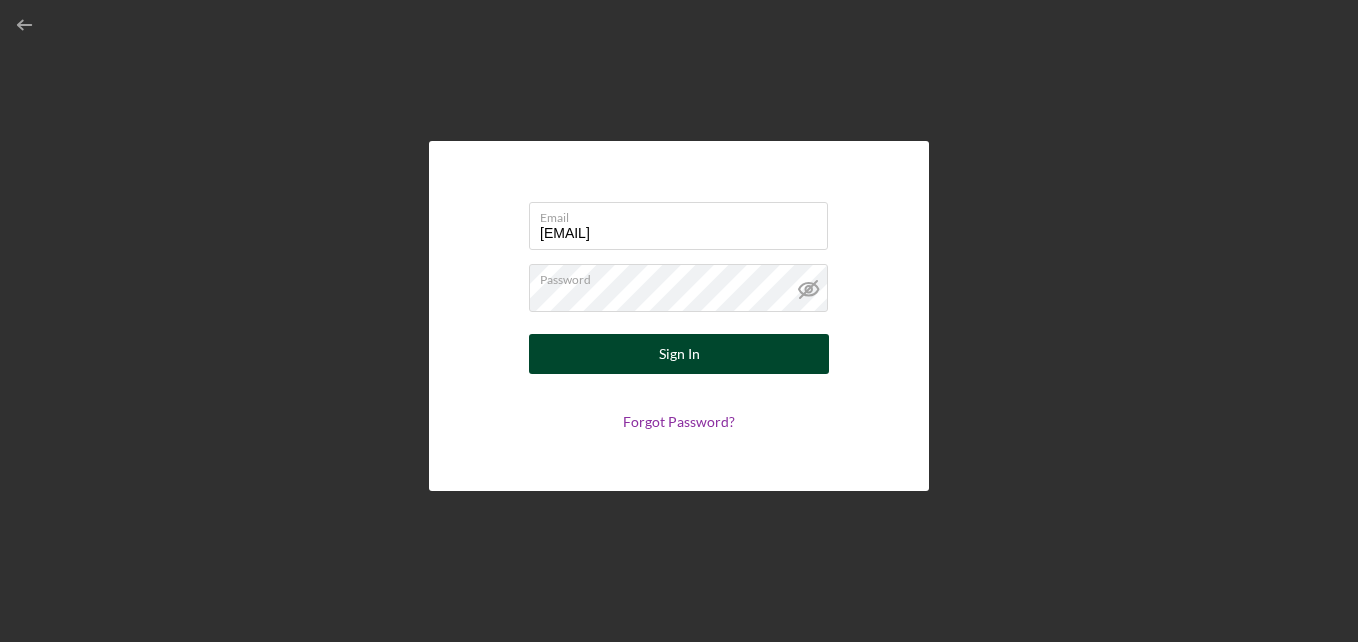 click on "Sign In" at bounding box center [679, 354] 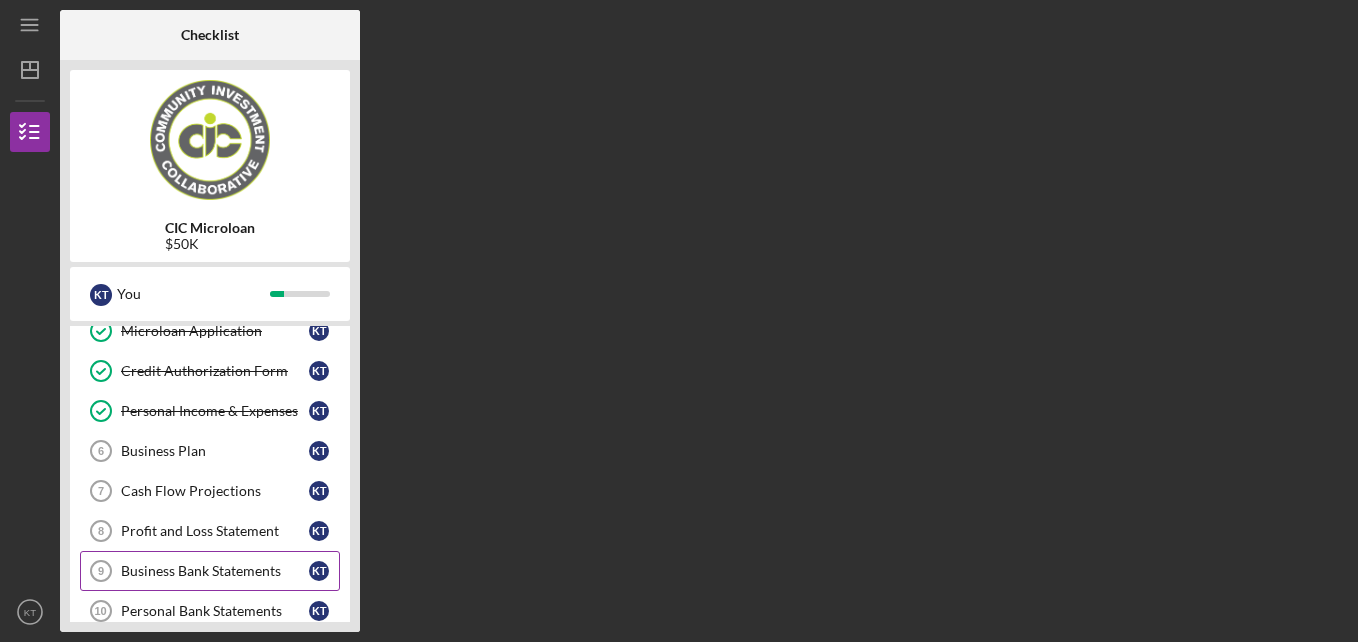 scroll, scrollTop: 135, scrollLeft: 0, axis: vertical 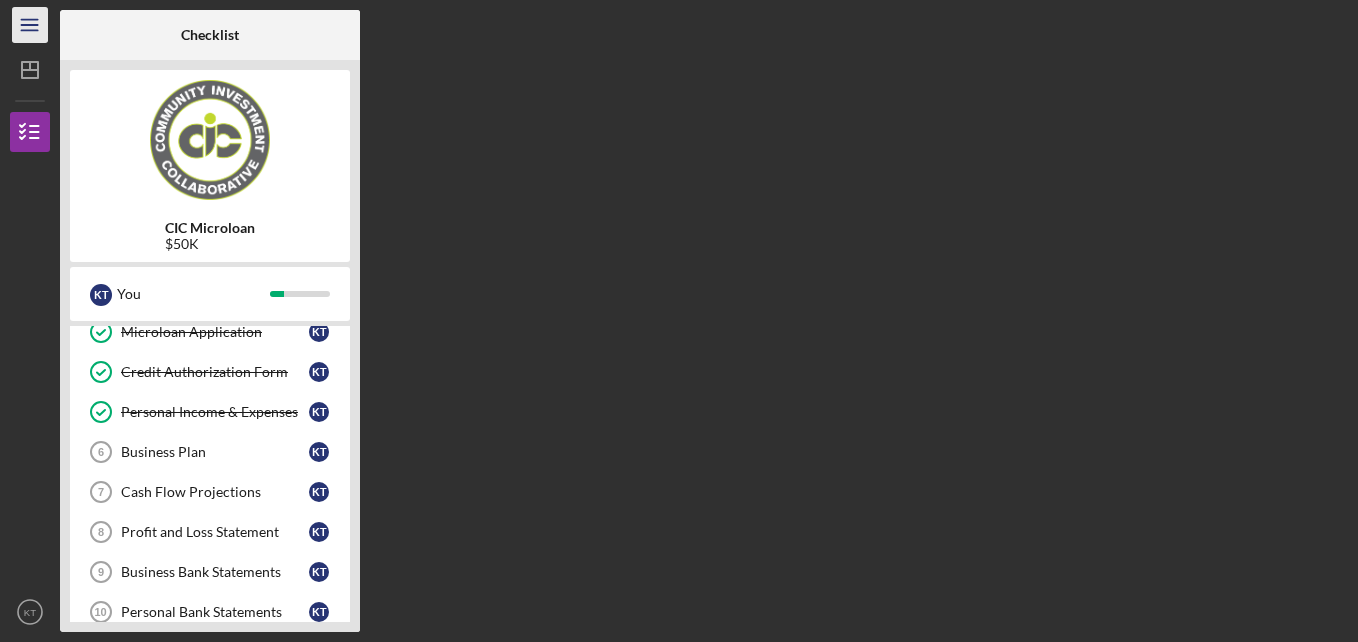 click on "Icon/Menu" 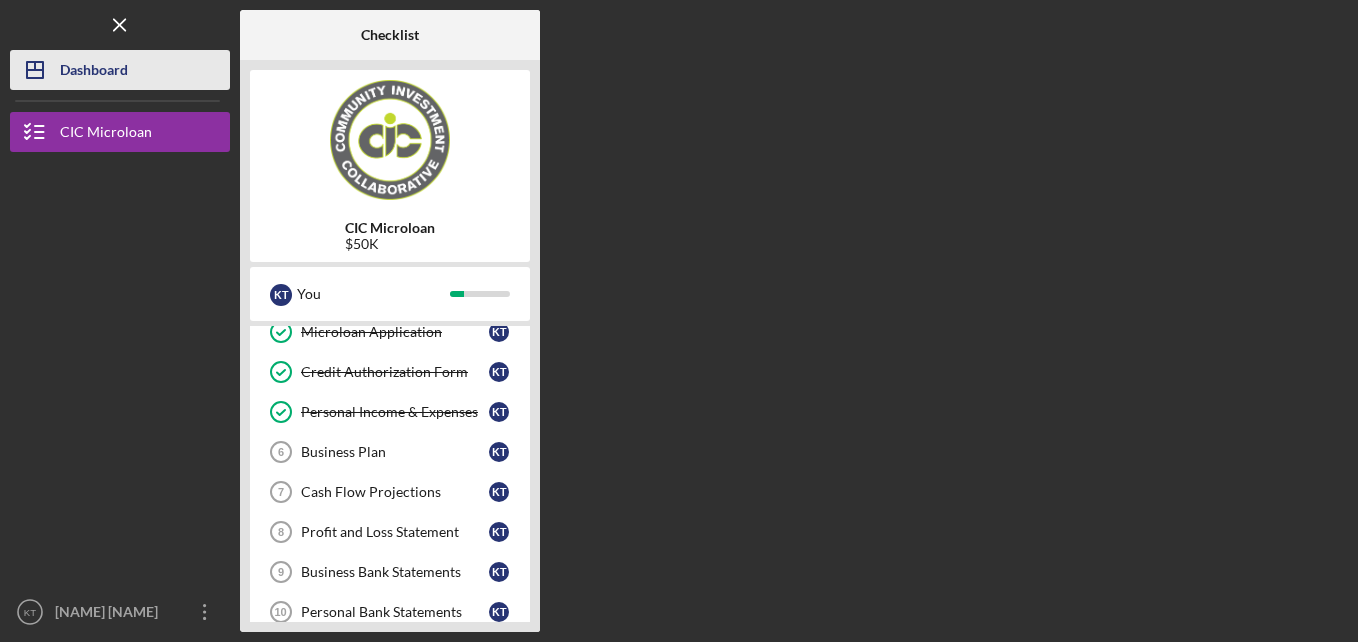 click on "Dashboard" at bounding box center (94, 72) 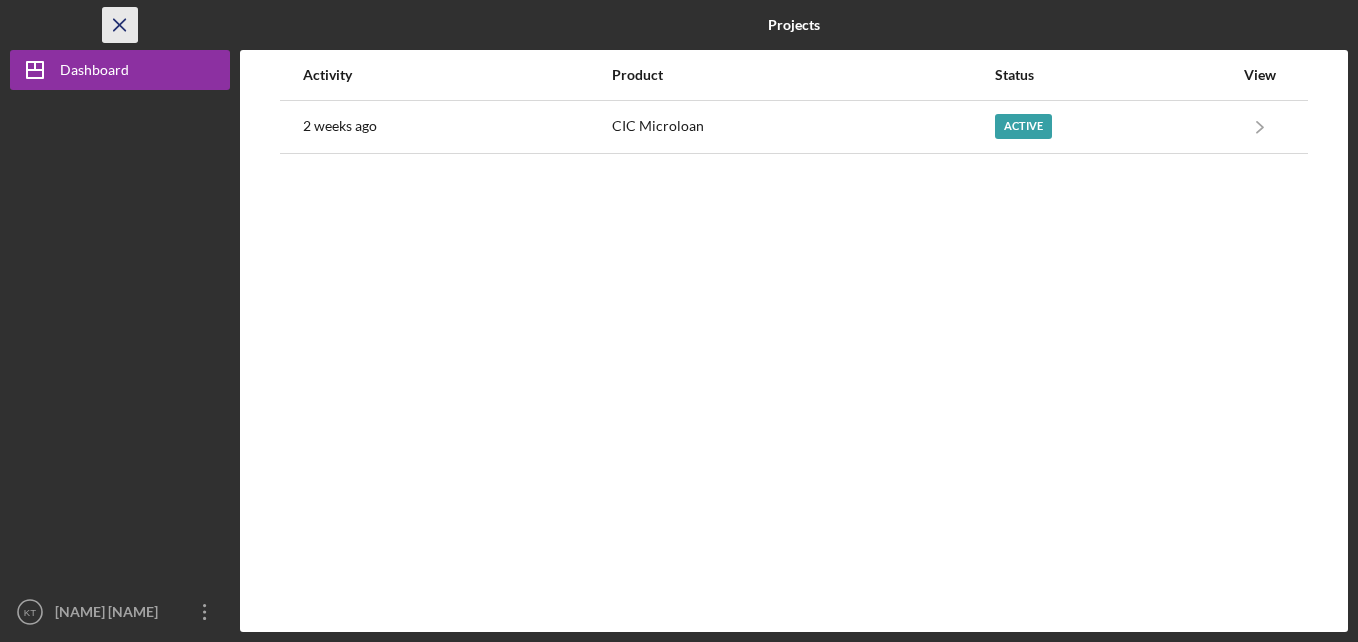 click on "Icon/Menu Close" 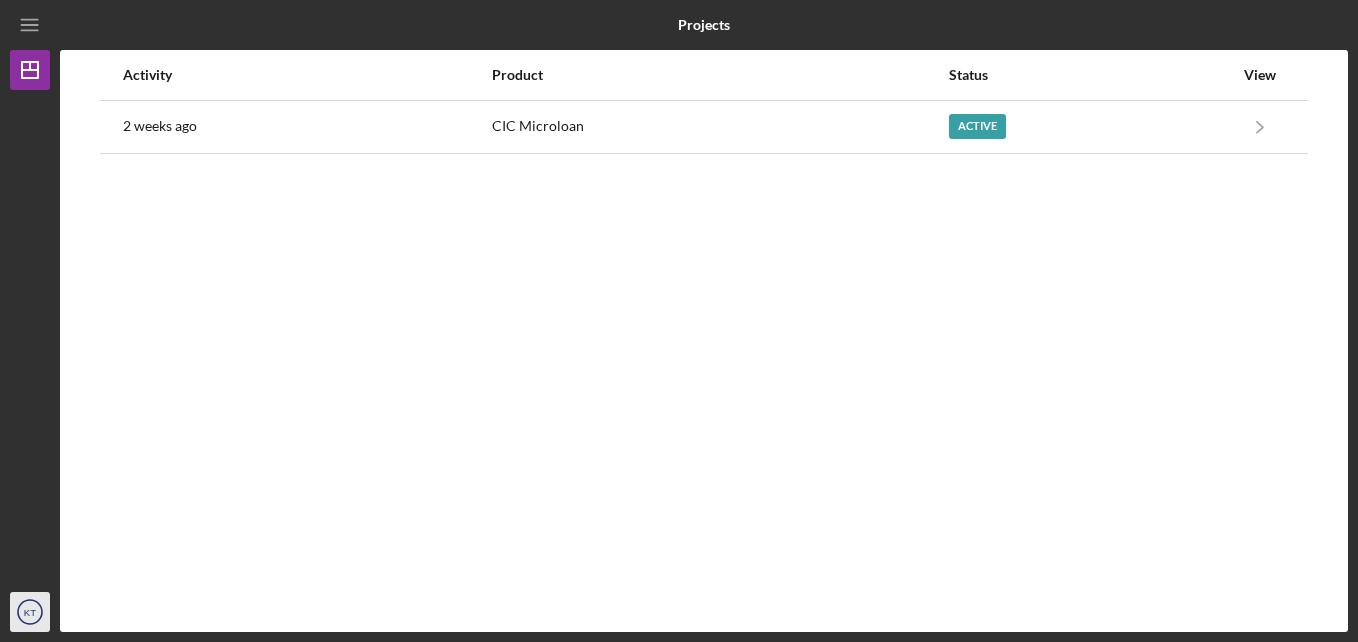 click on "Icon/User Photo KT" 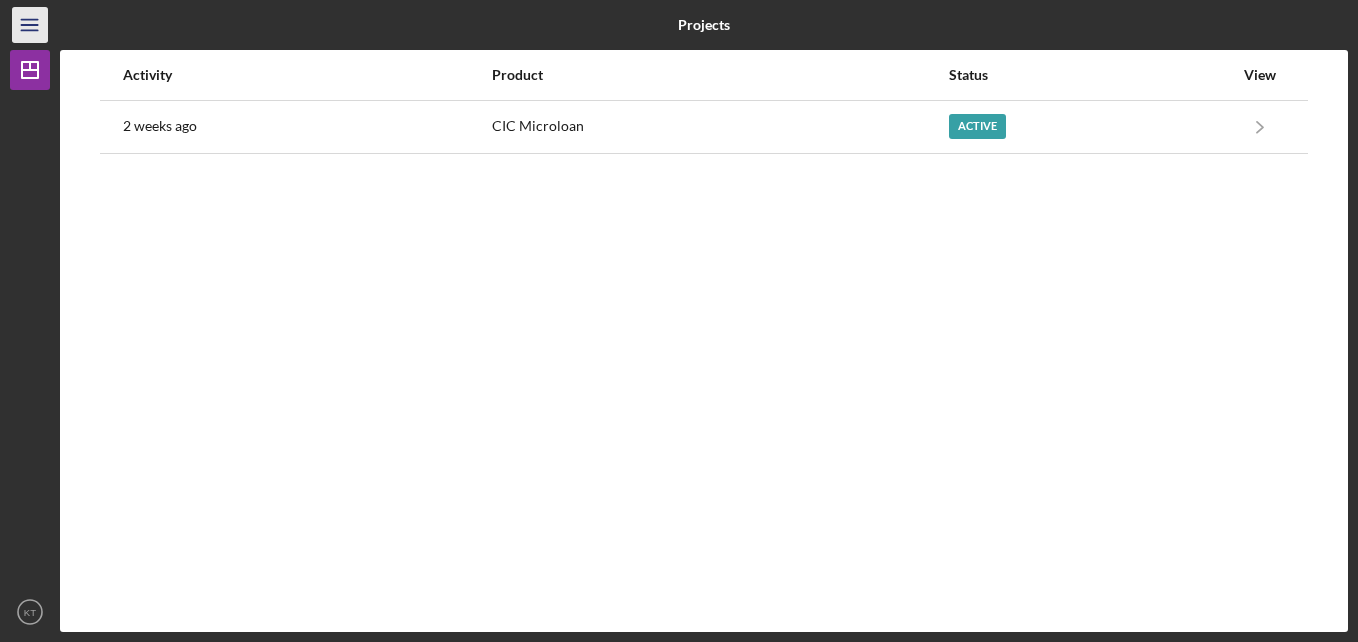 click on "Icon/Menu" 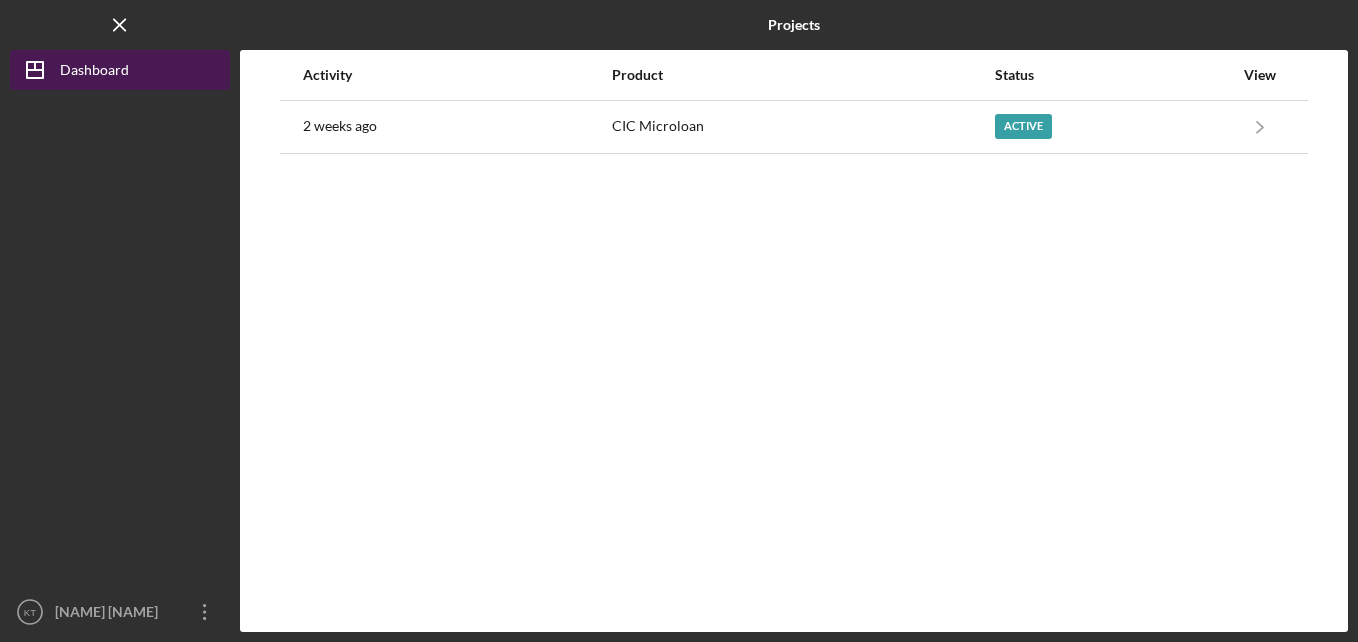 click on "Dashboard" at bounding box center (94, 72) 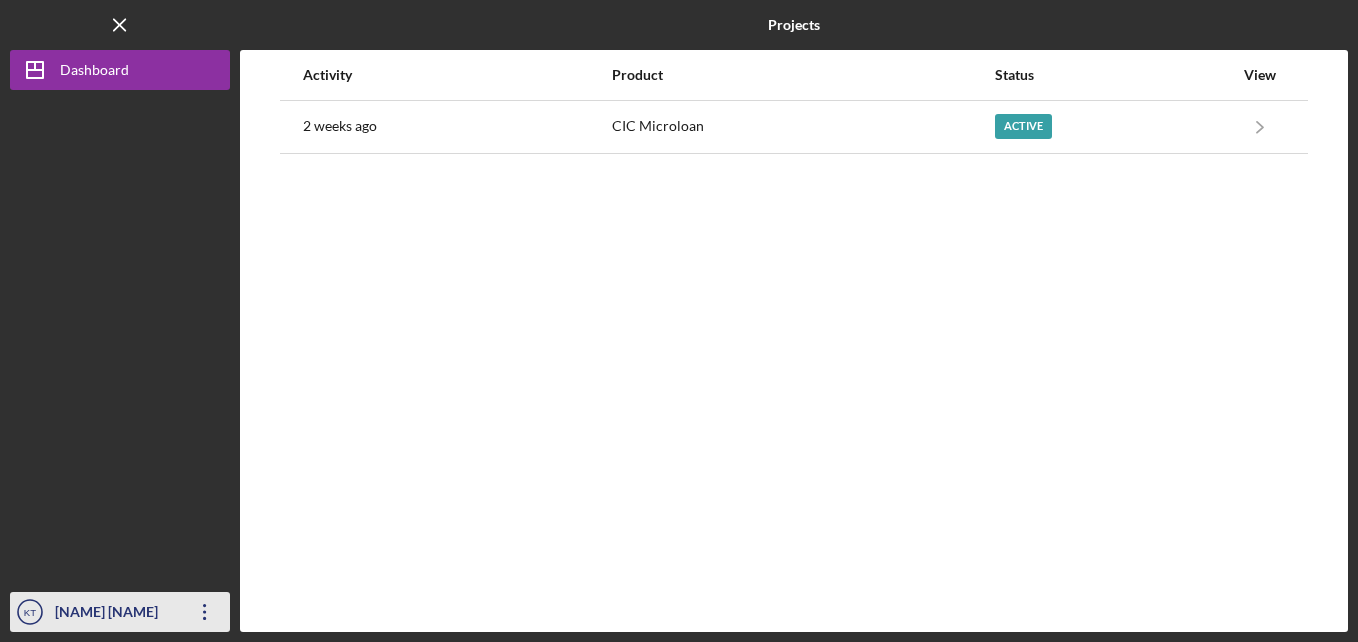 click on "Icon/Overflow" 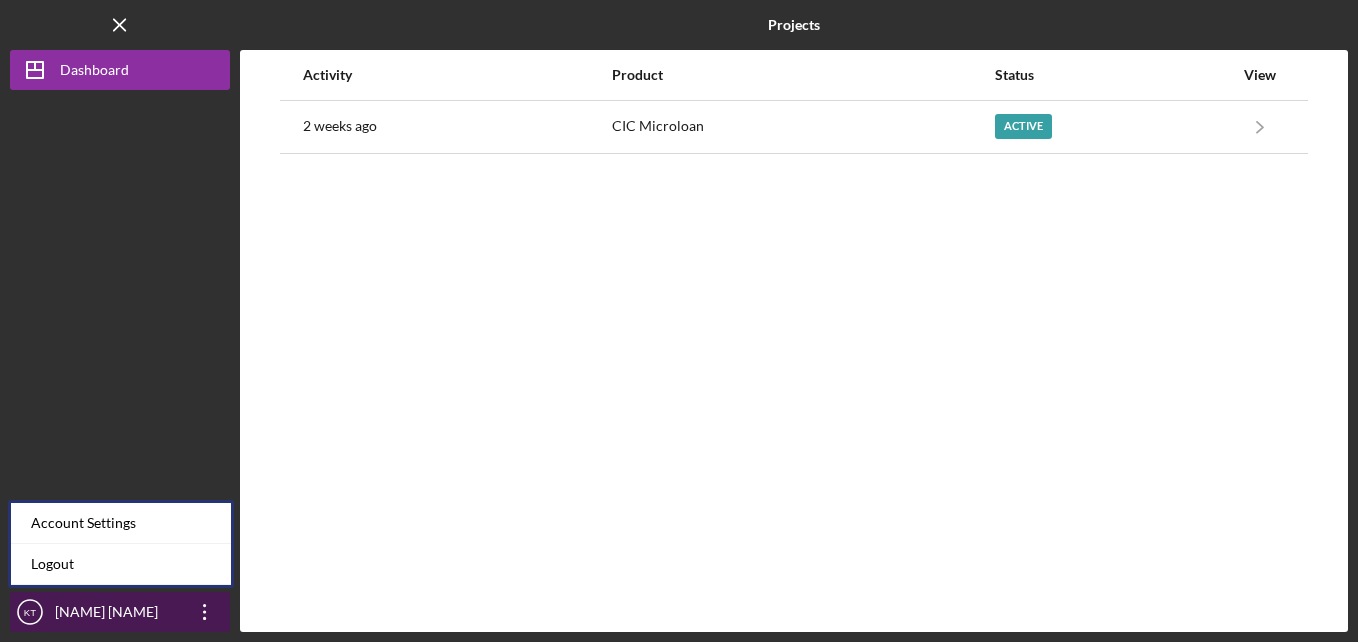 click on "Icon/Overflow" 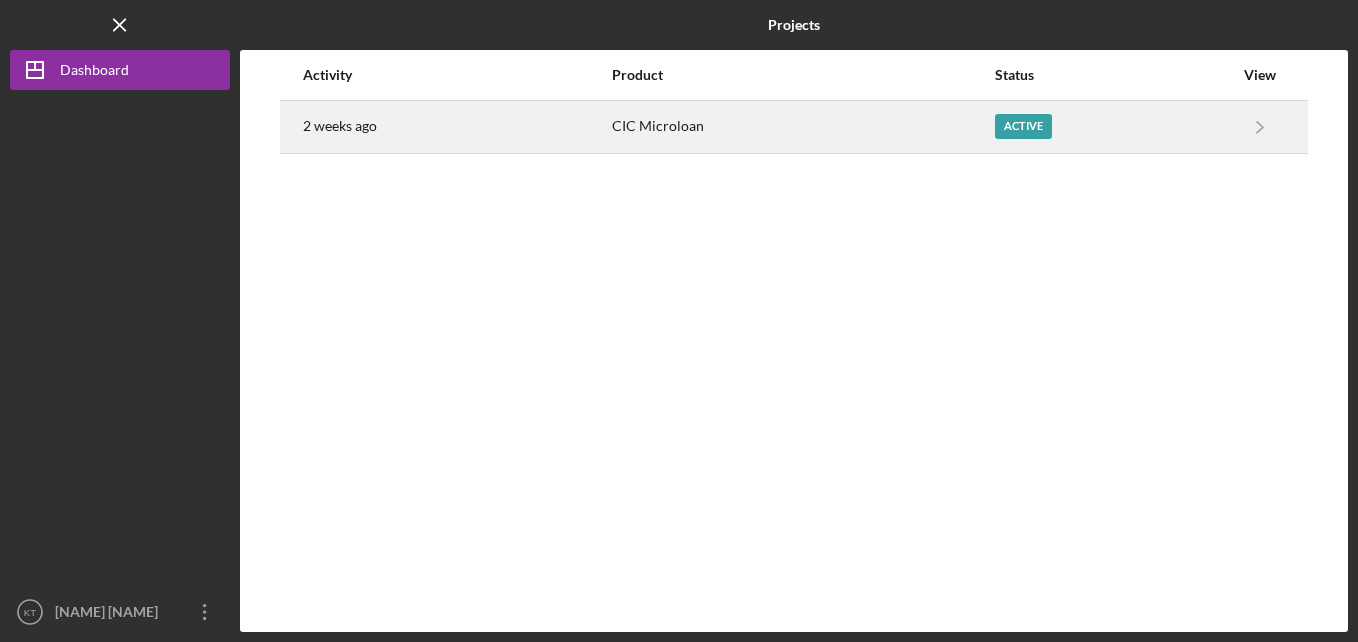 click on "2 weeks ago" at bounding box center [456, 127] 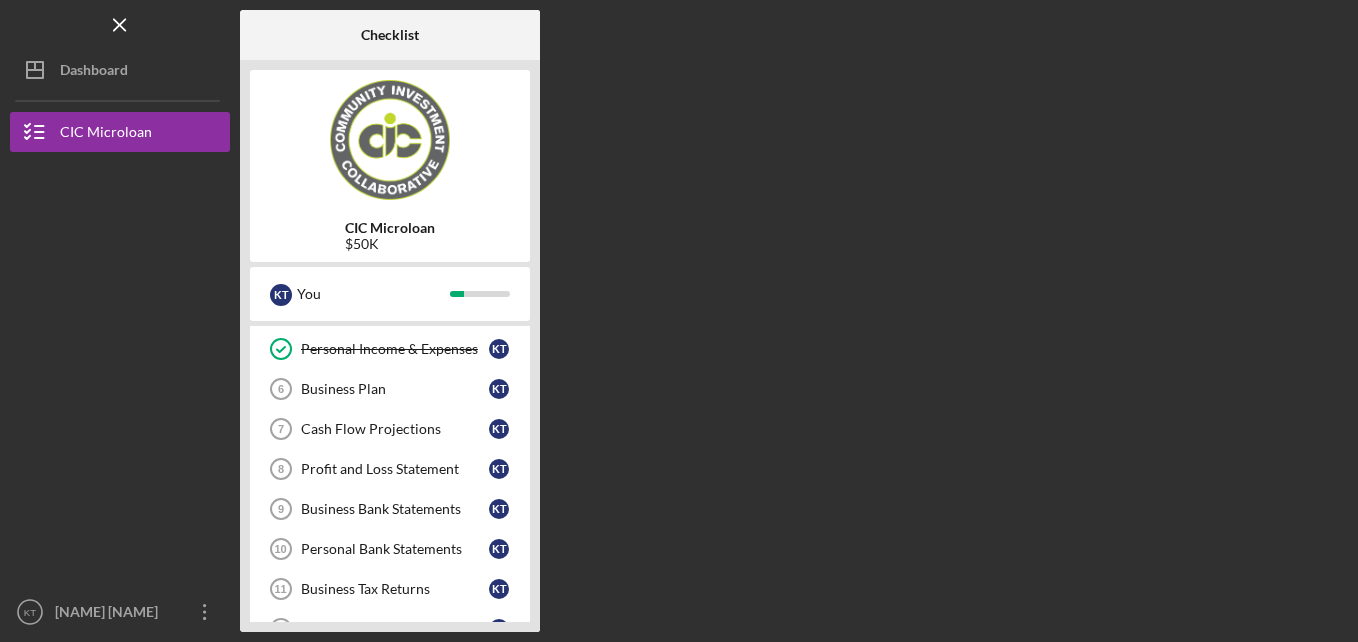 scroll, scrollTop: 199, scrollLeft: 0, axis: vertical 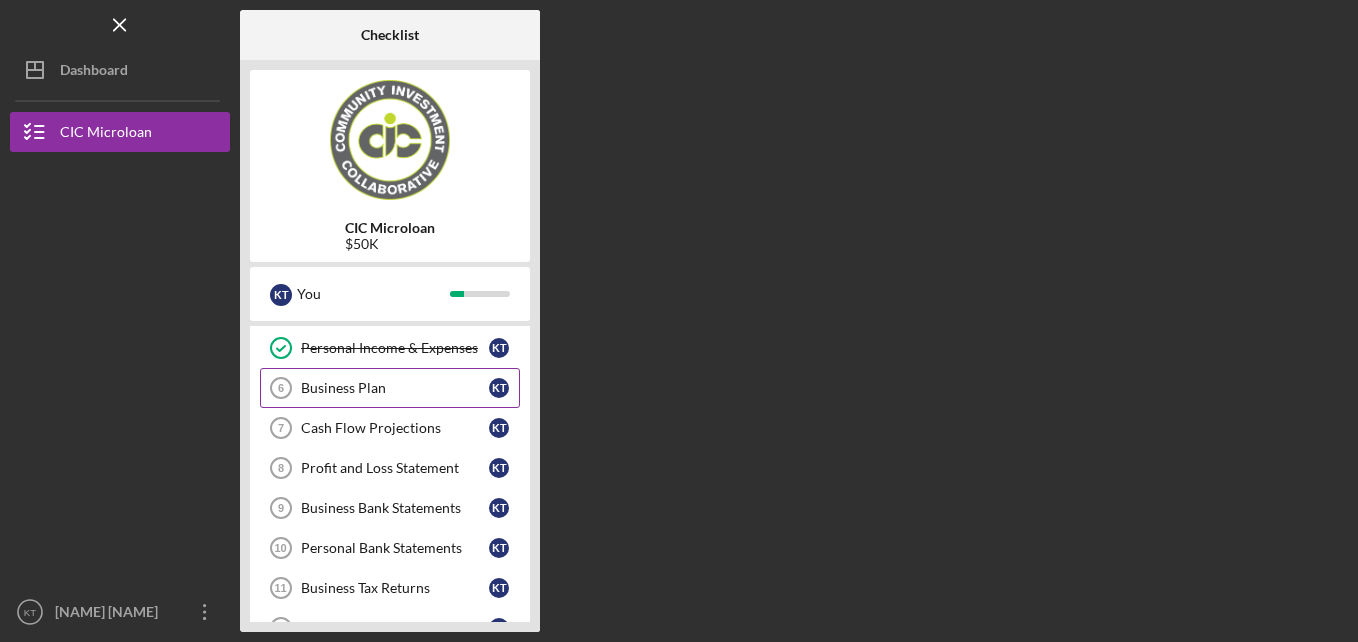 click on "Business Plan" at bounding box center [395, 388] 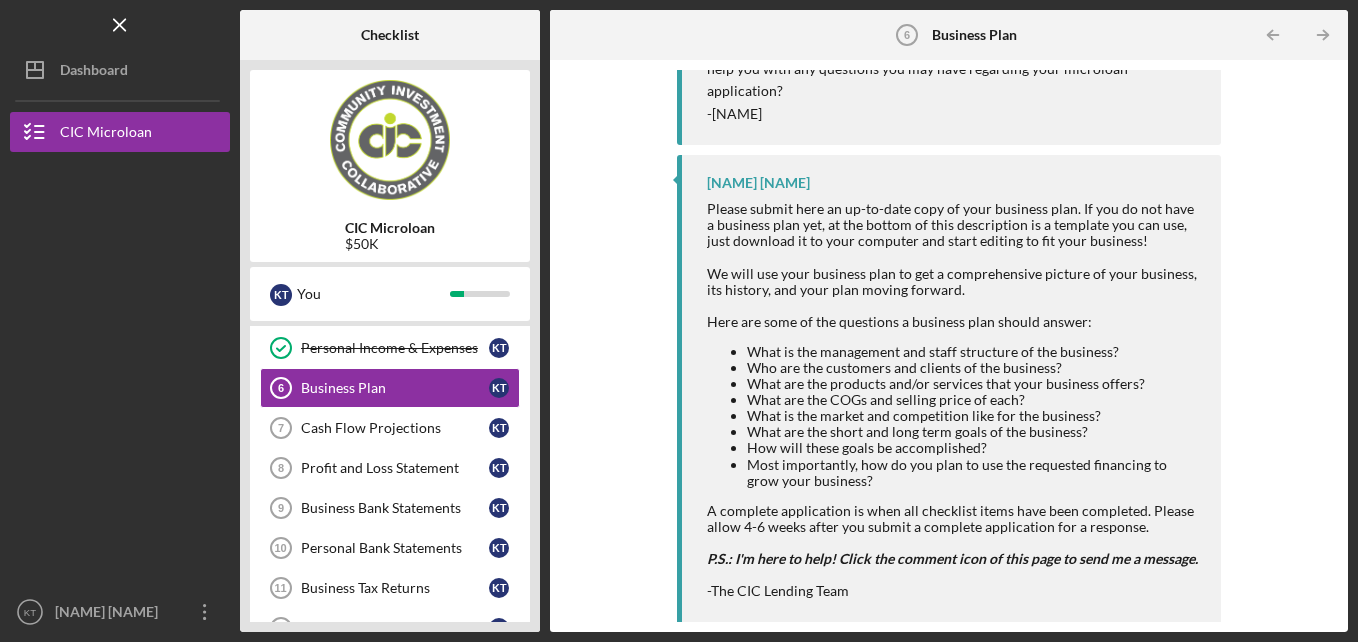 scroll, scrollTop: 384, scrollLeft: 0, axis: vertical 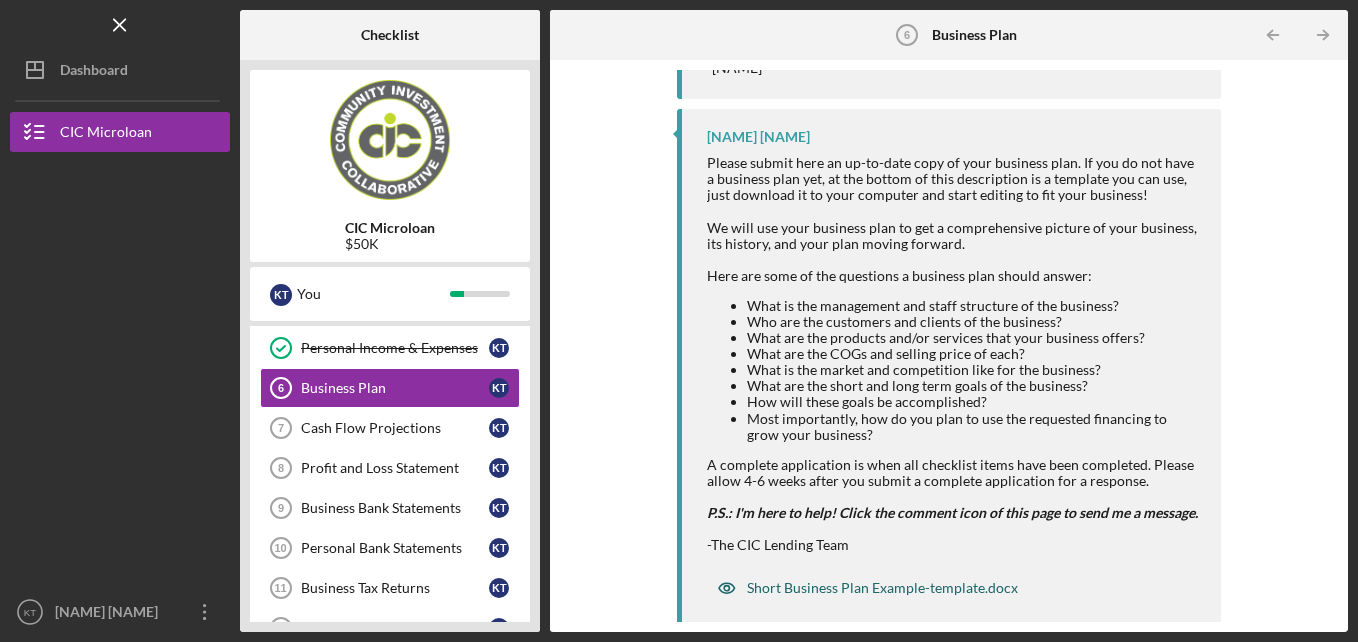 click on "Short Business Plan Example-template.docx" at bounding box center (882, 588) 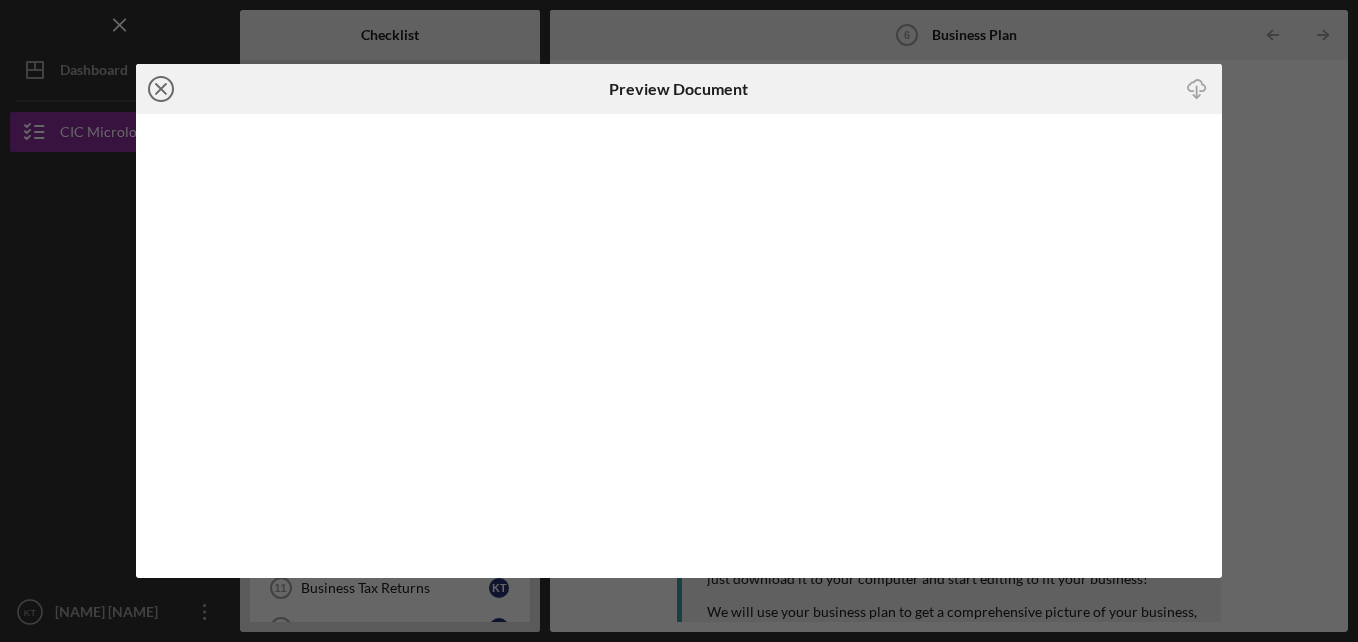 click 